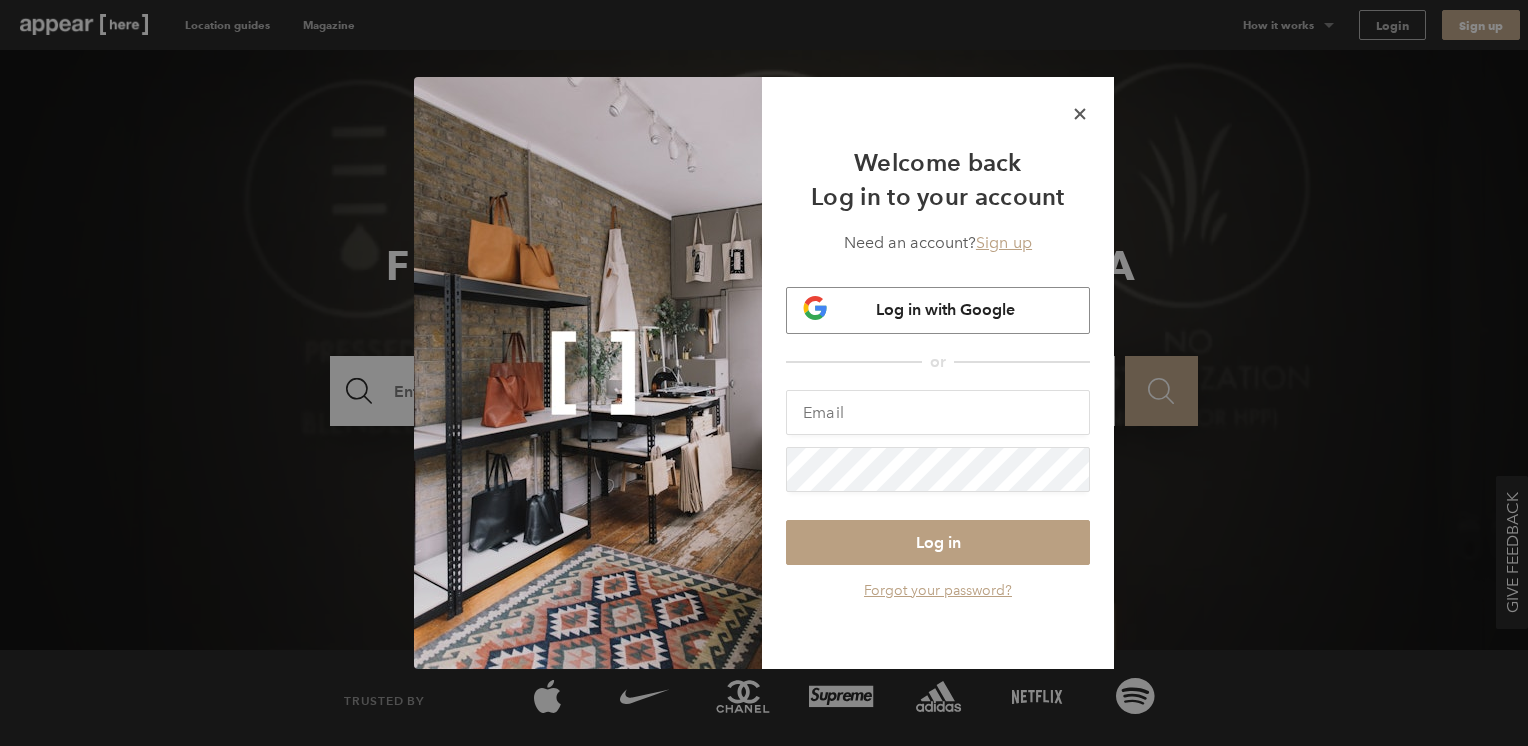 scroll, scrollTop: 0, scrollLeft: 0, axis: both 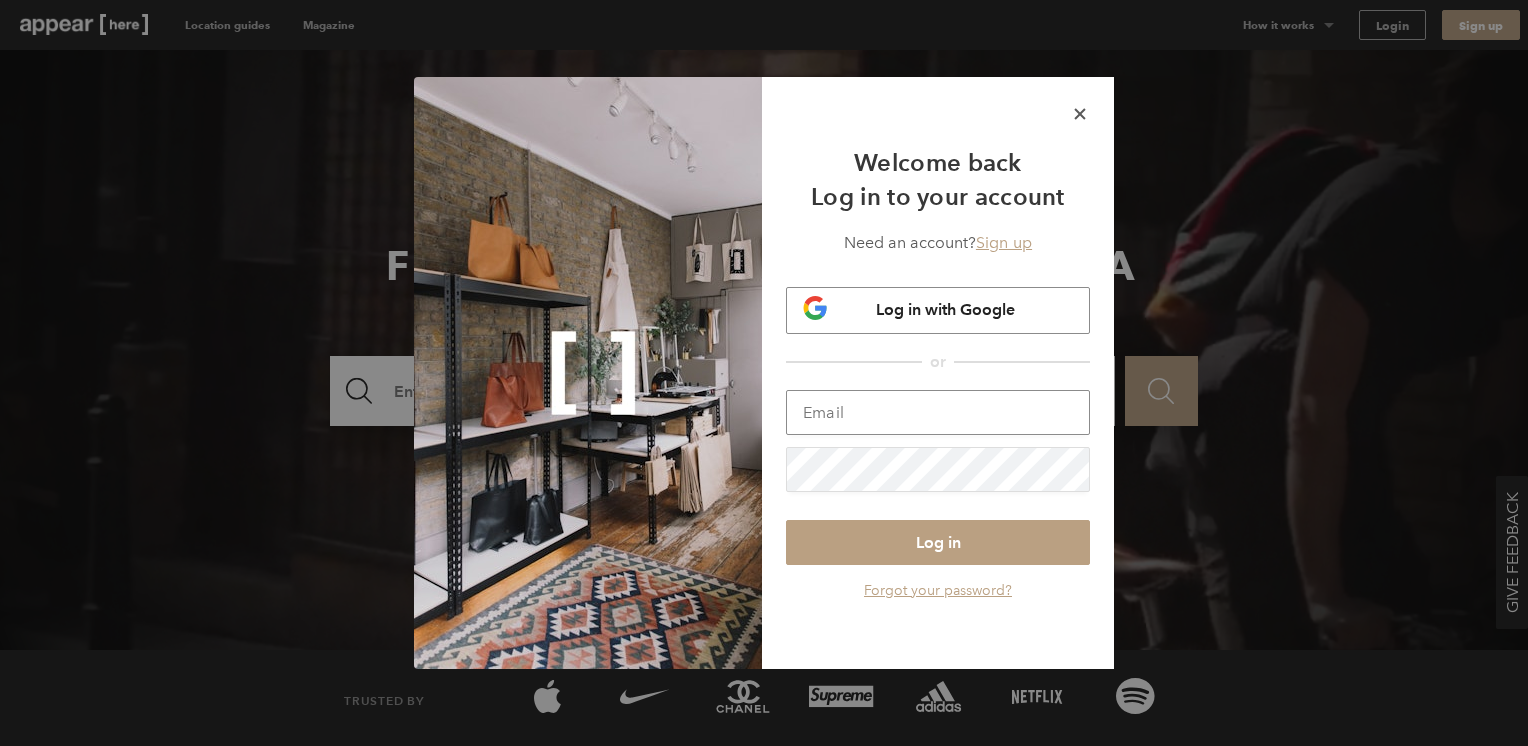 click at bounding box center [938, 412] 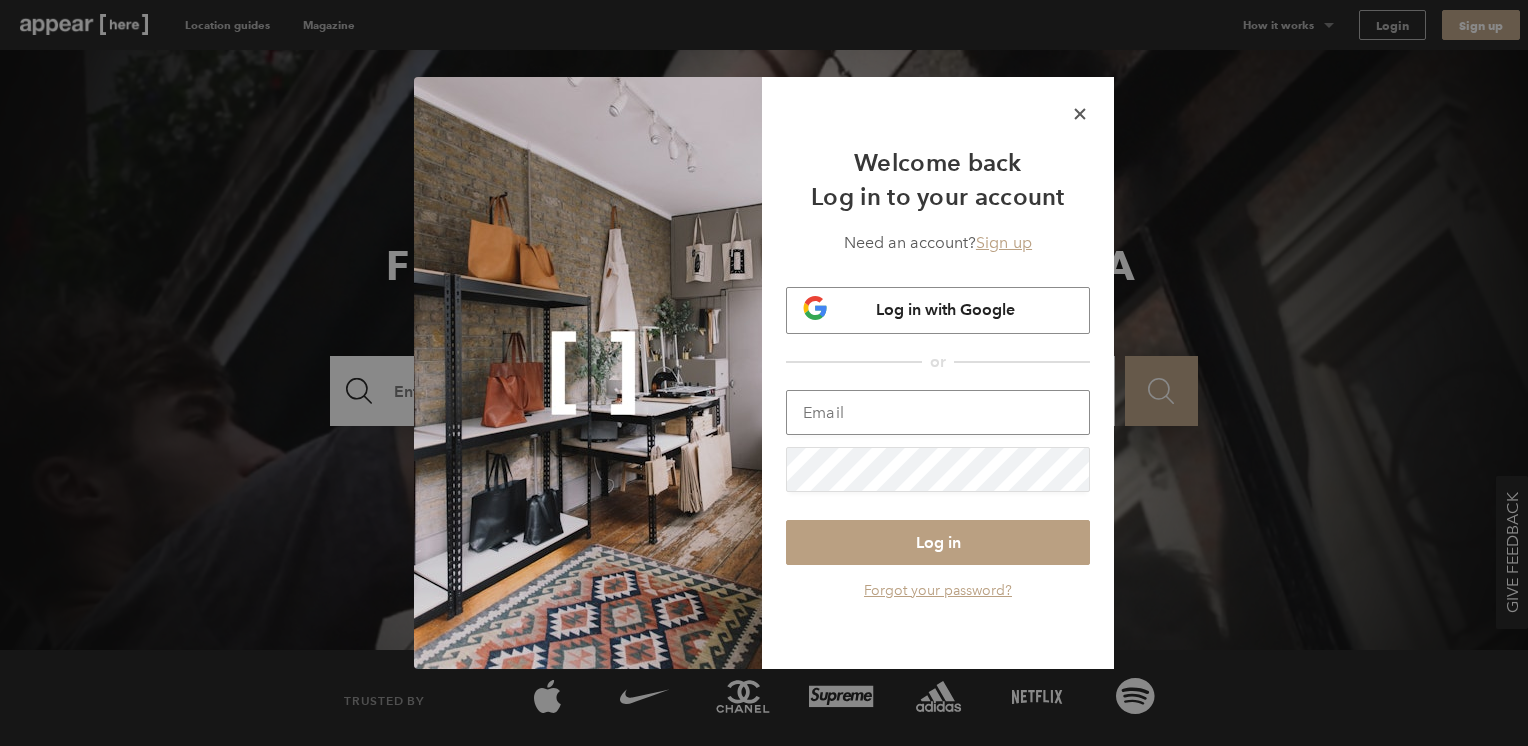 click at bounding box center [938, 412] 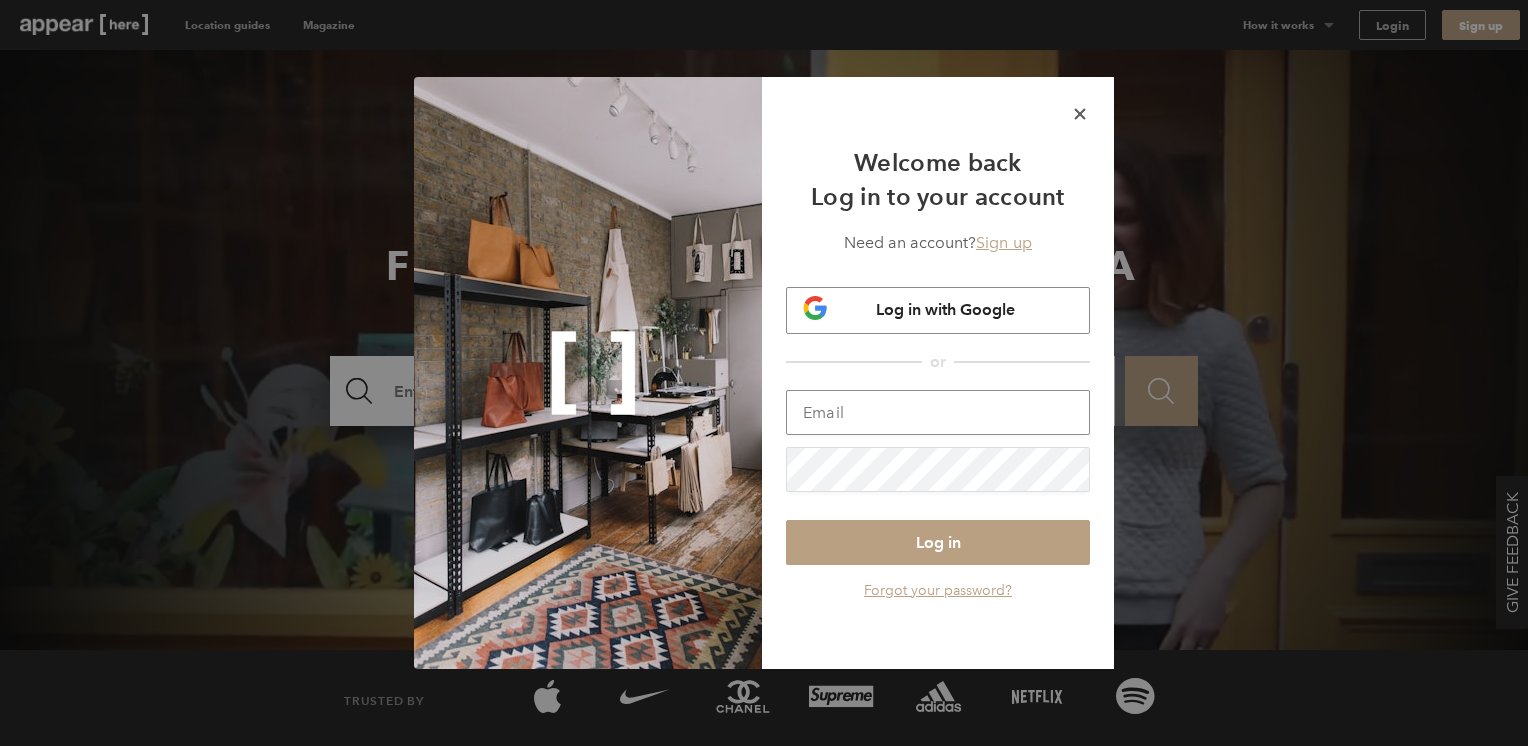 type on "josh@thedelisociety.com" 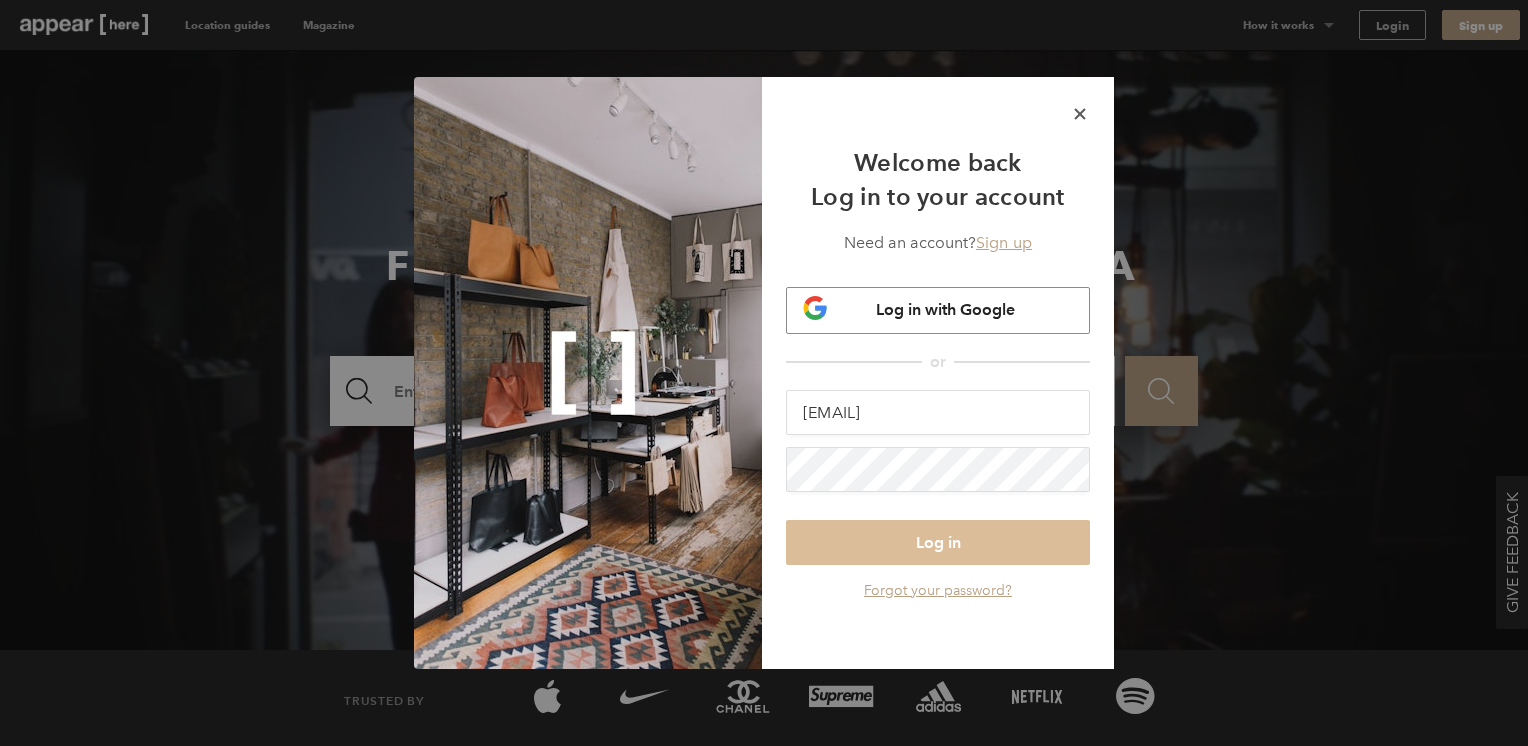 click on "Log in" at bounding box center [938, 542] 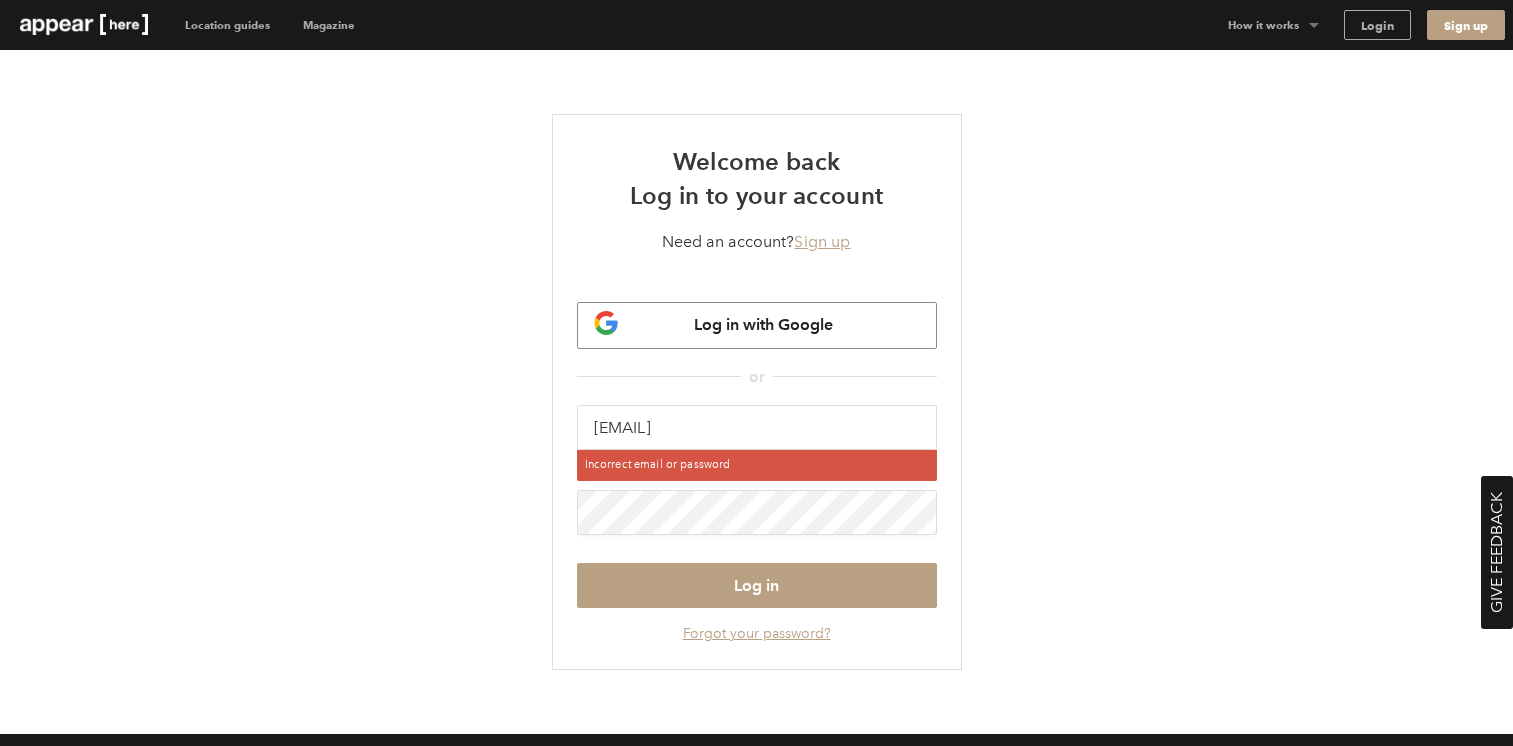 scroll, scrollTop: 0, scrollLeft: 0, axis: both 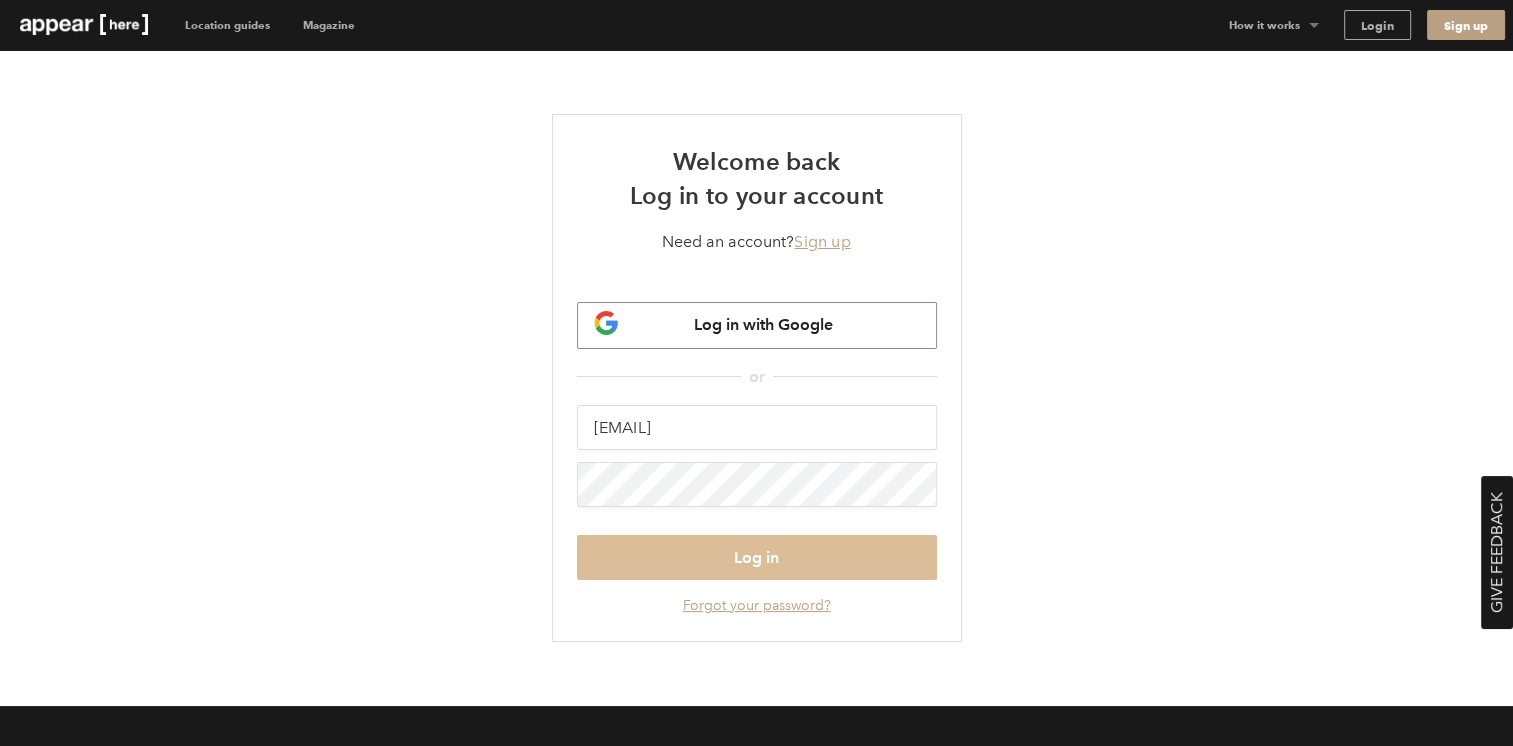 click on "Log in" at bounding box center (757, 557) 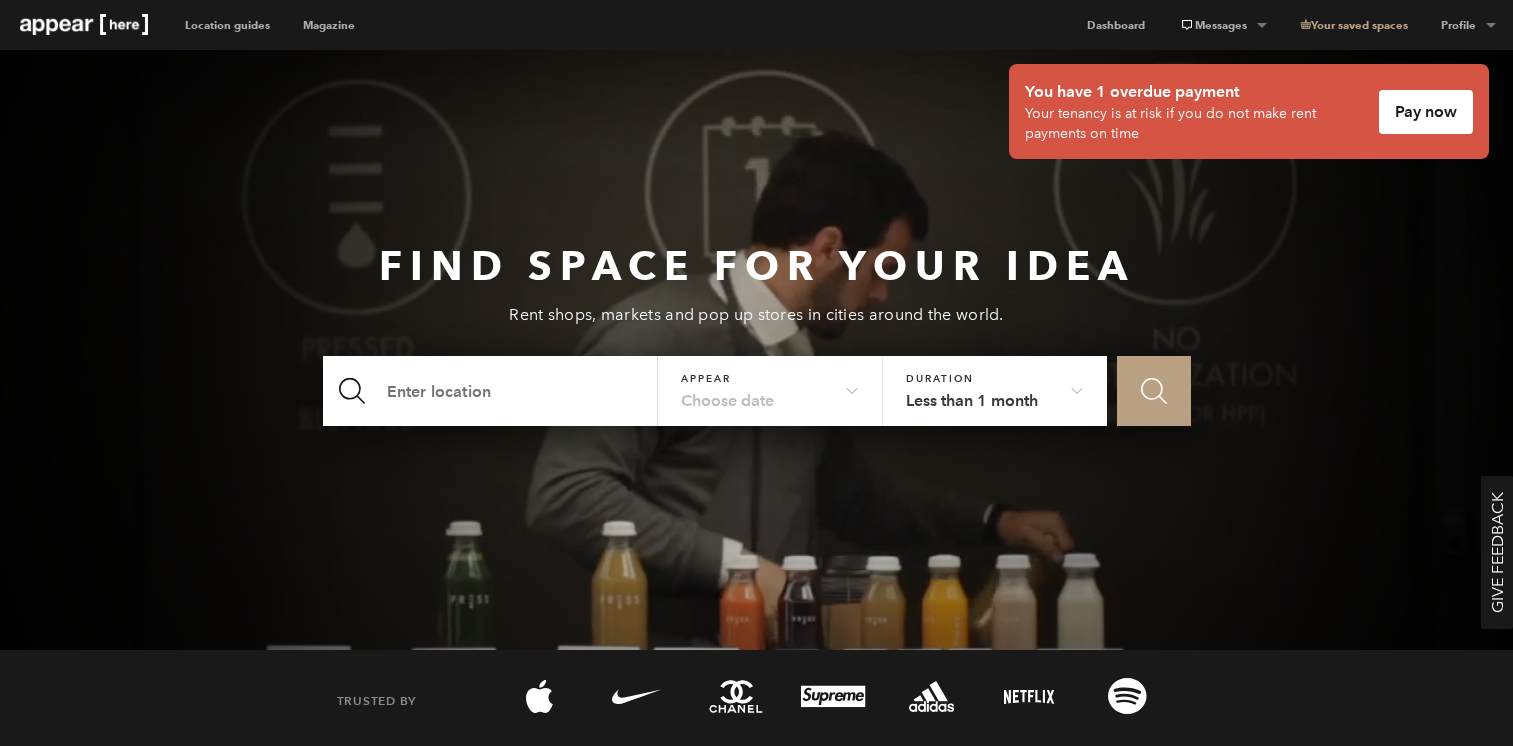 scroll, scrollTop: 0, scrollLeft: 0, axis: both 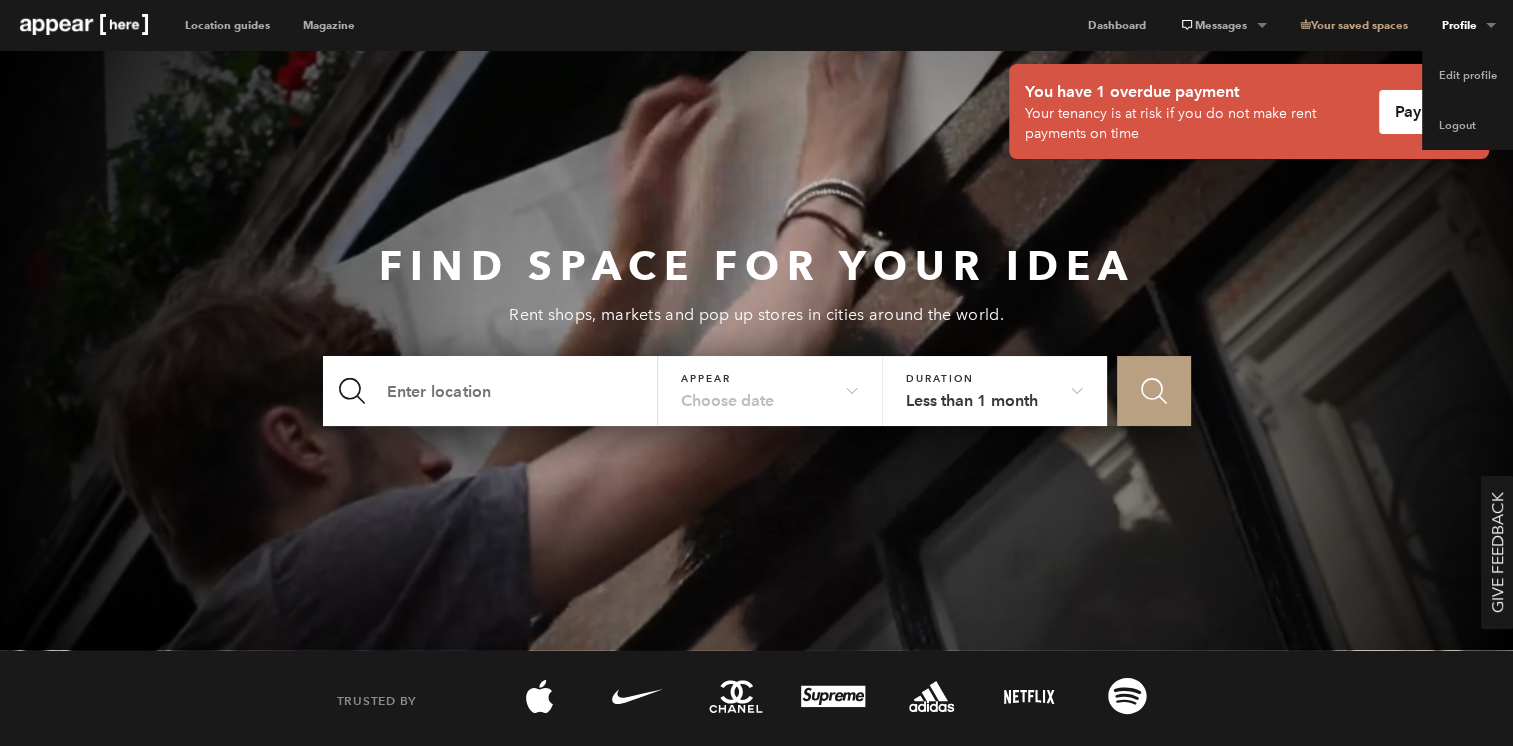 click on "Profile" at bounding box center (1222, 25) 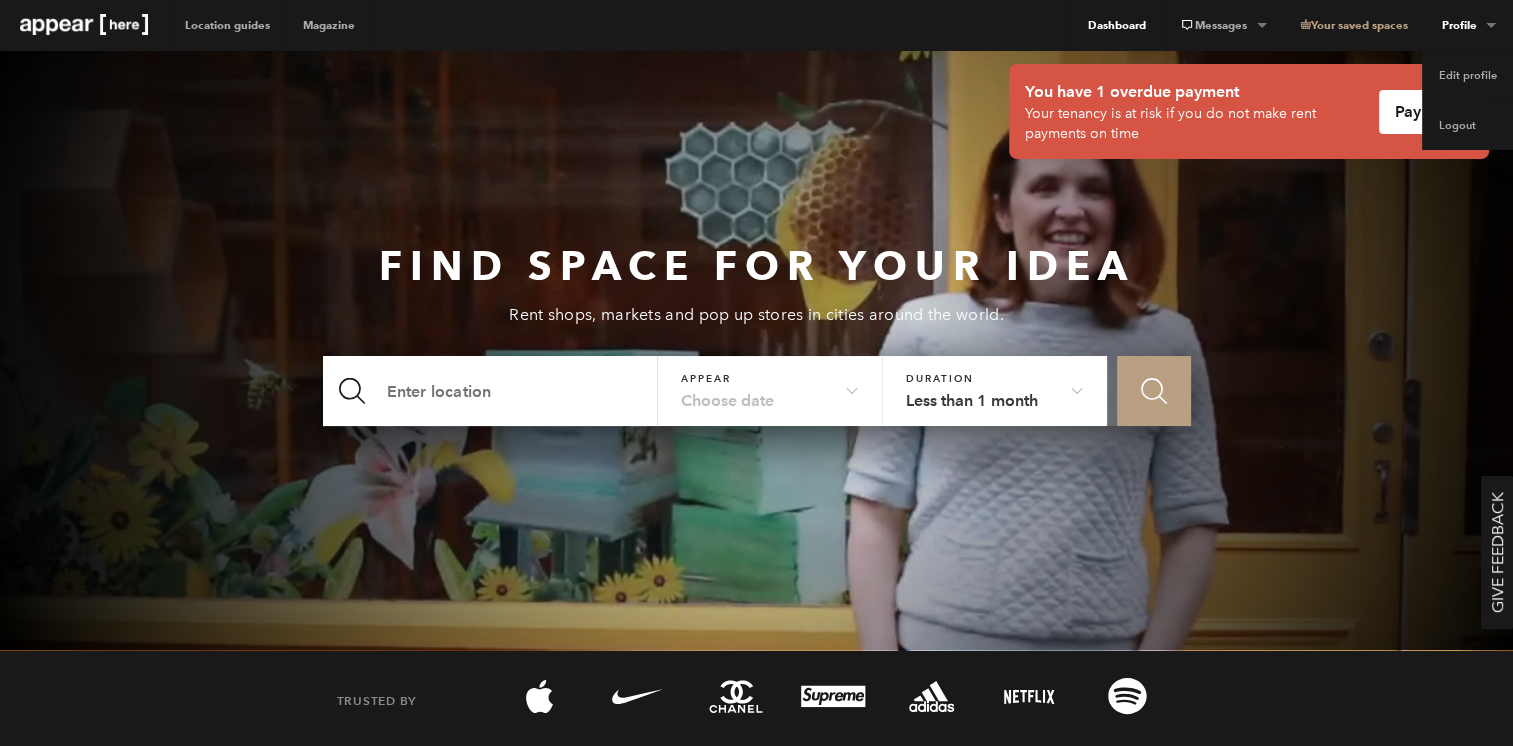 click on "Dashboard" at bounding box center (1116, 25) 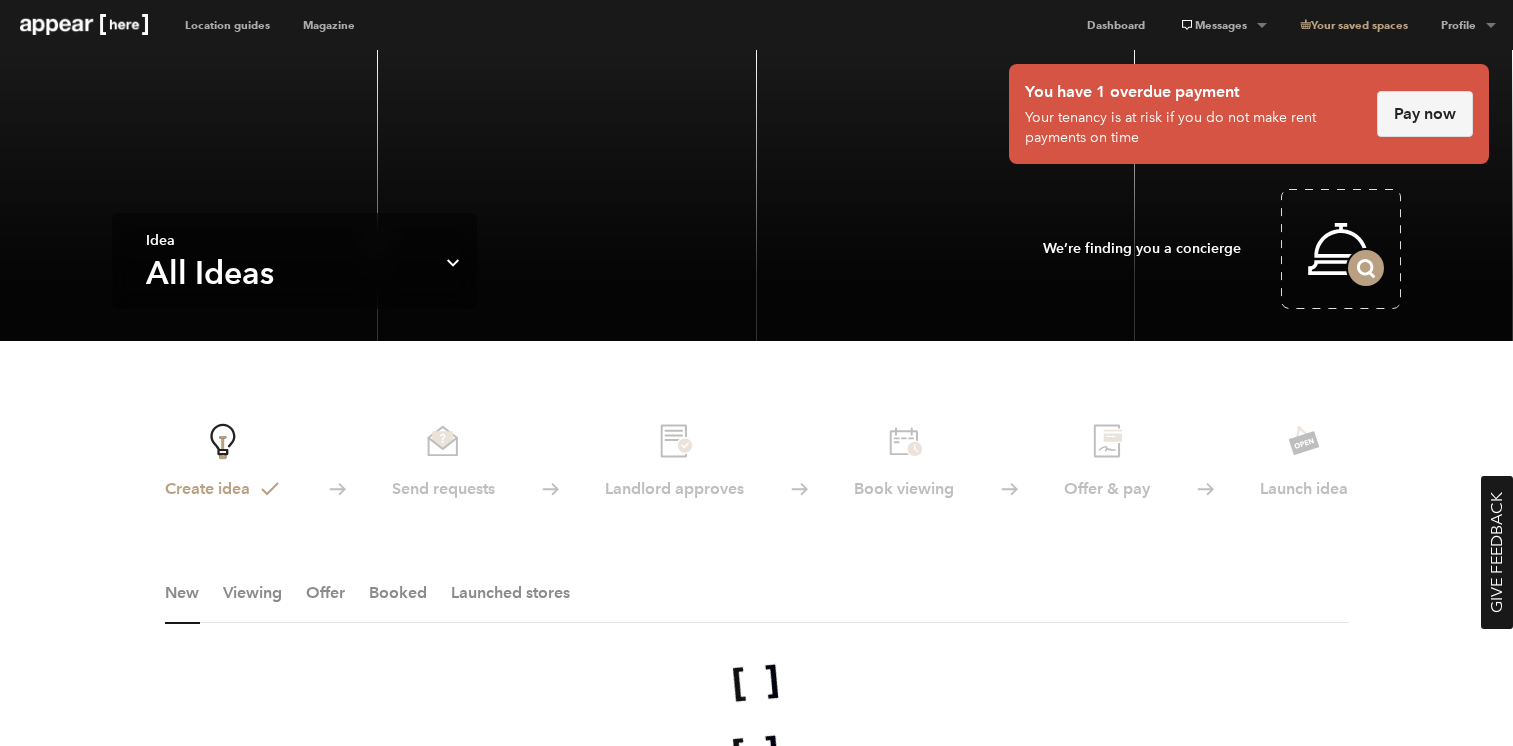 scroll, scrollTop: 0, scrollLeft: 0, axis: both 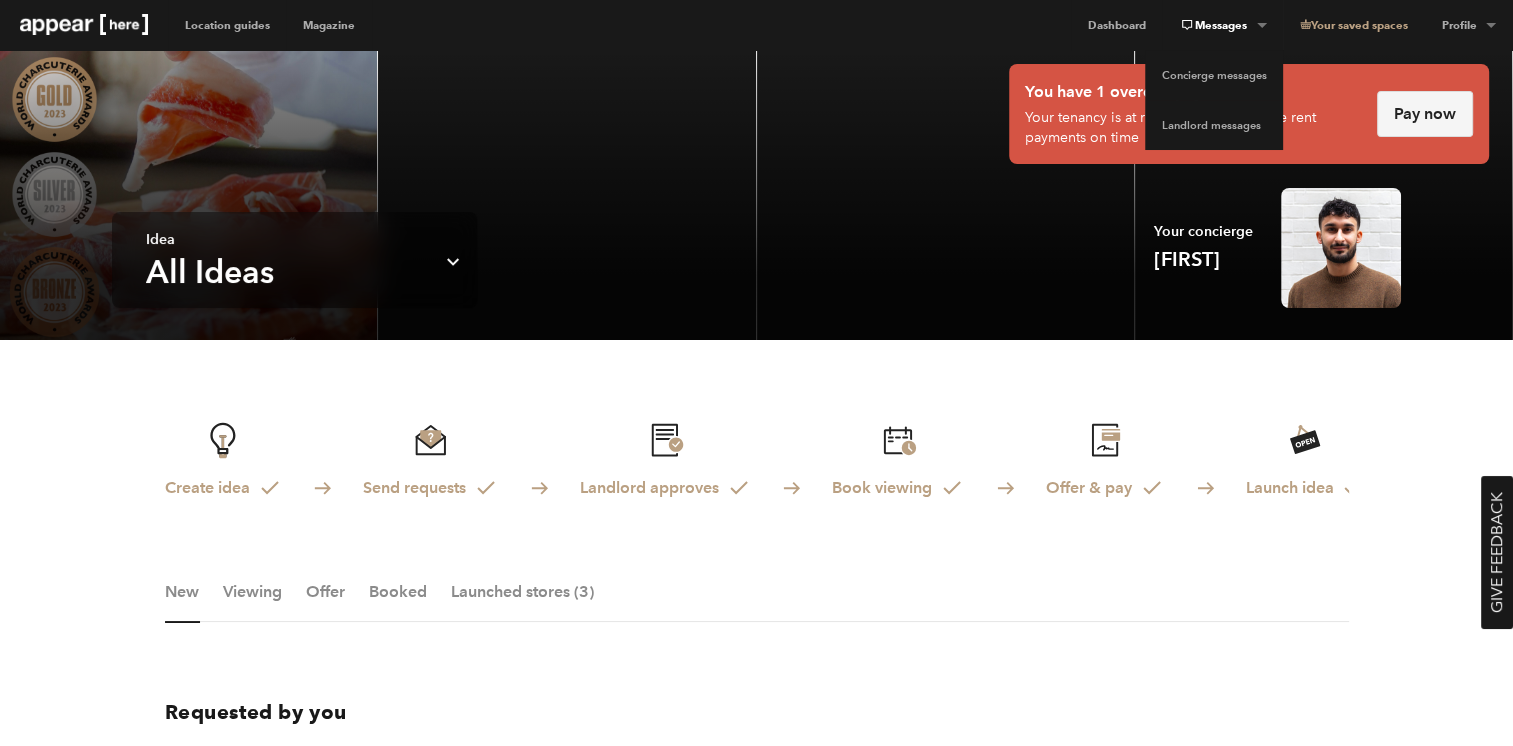 click on "Messages" at bounding box center (1222, 25) 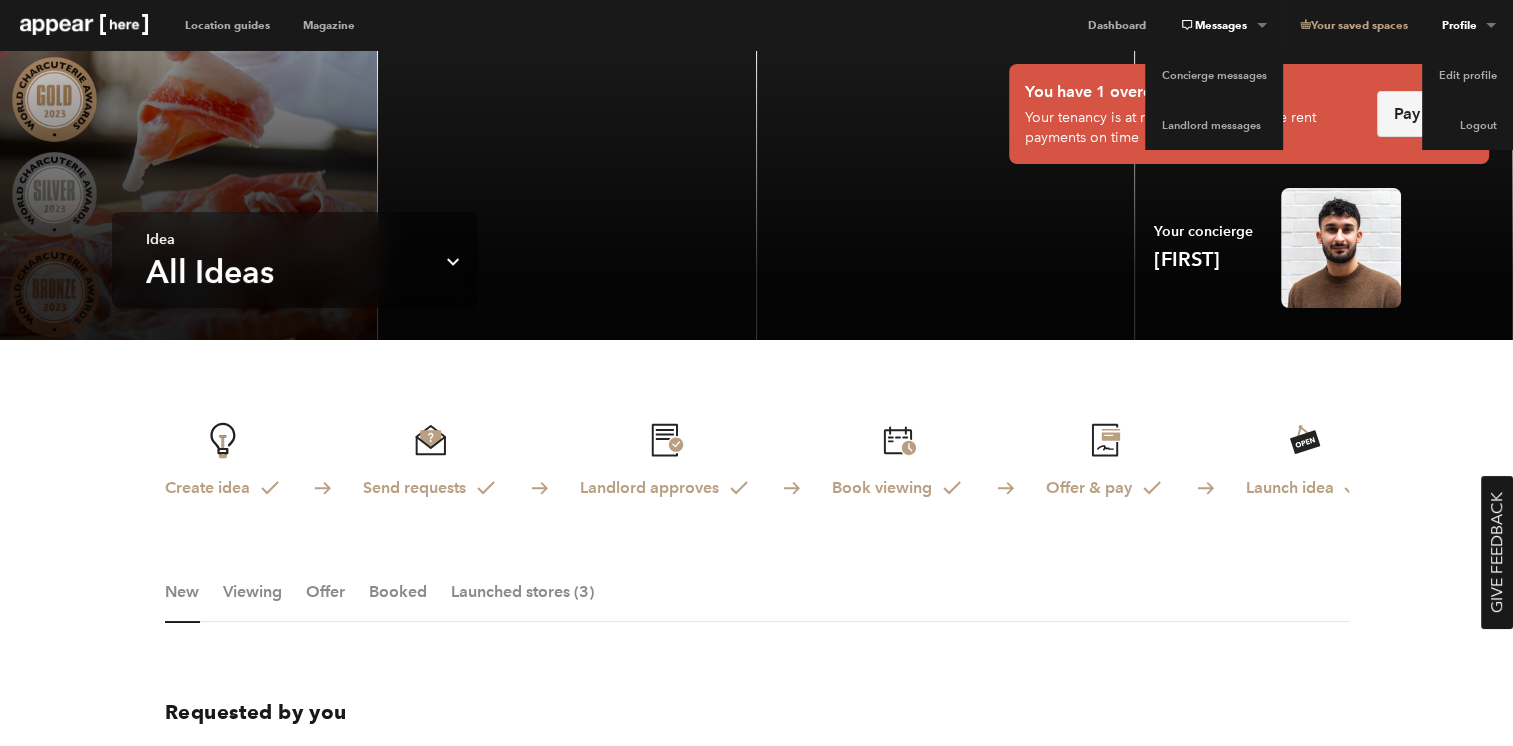 click on "Profile" at bounding box center (1222, 25) 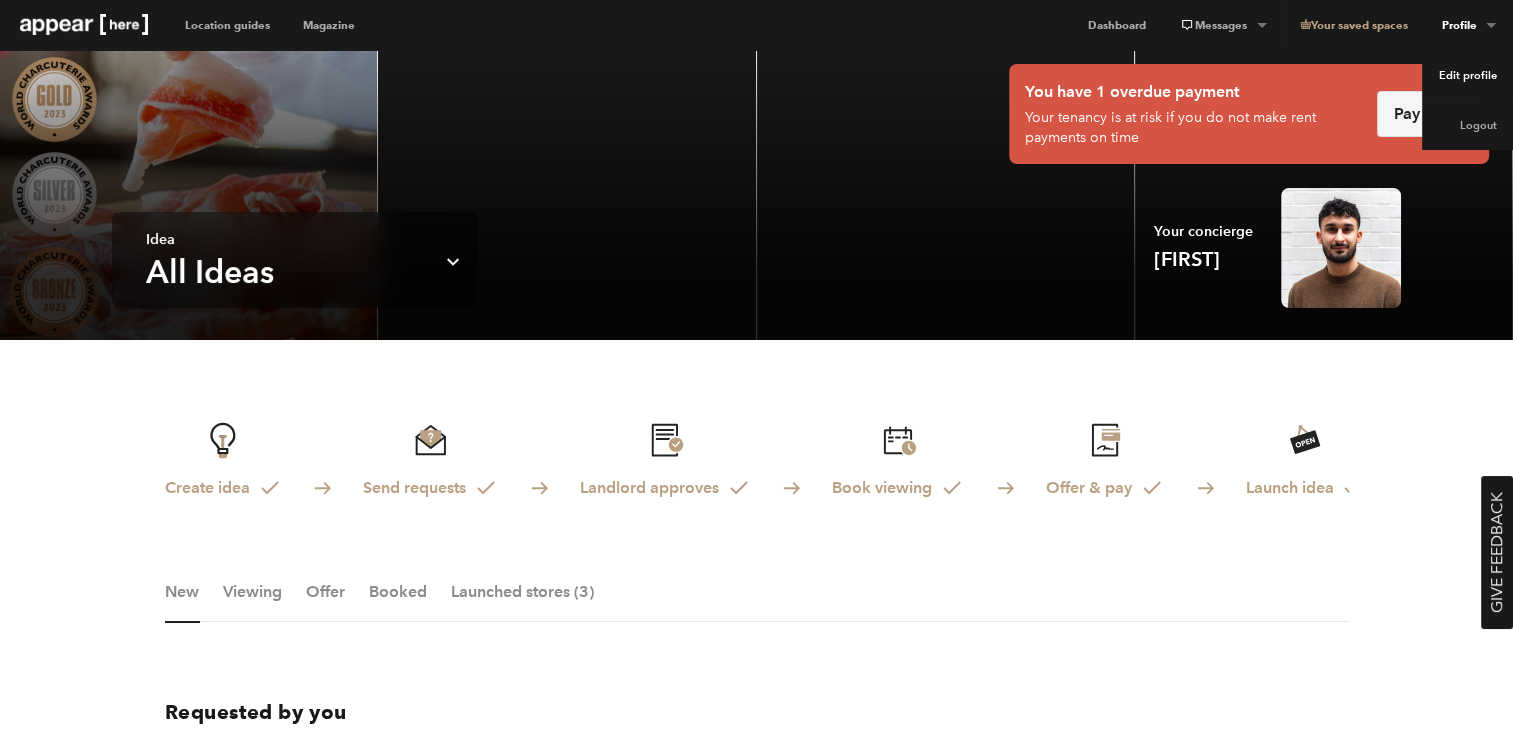 click on "Edit profile" at bounding box center (1467, 75) 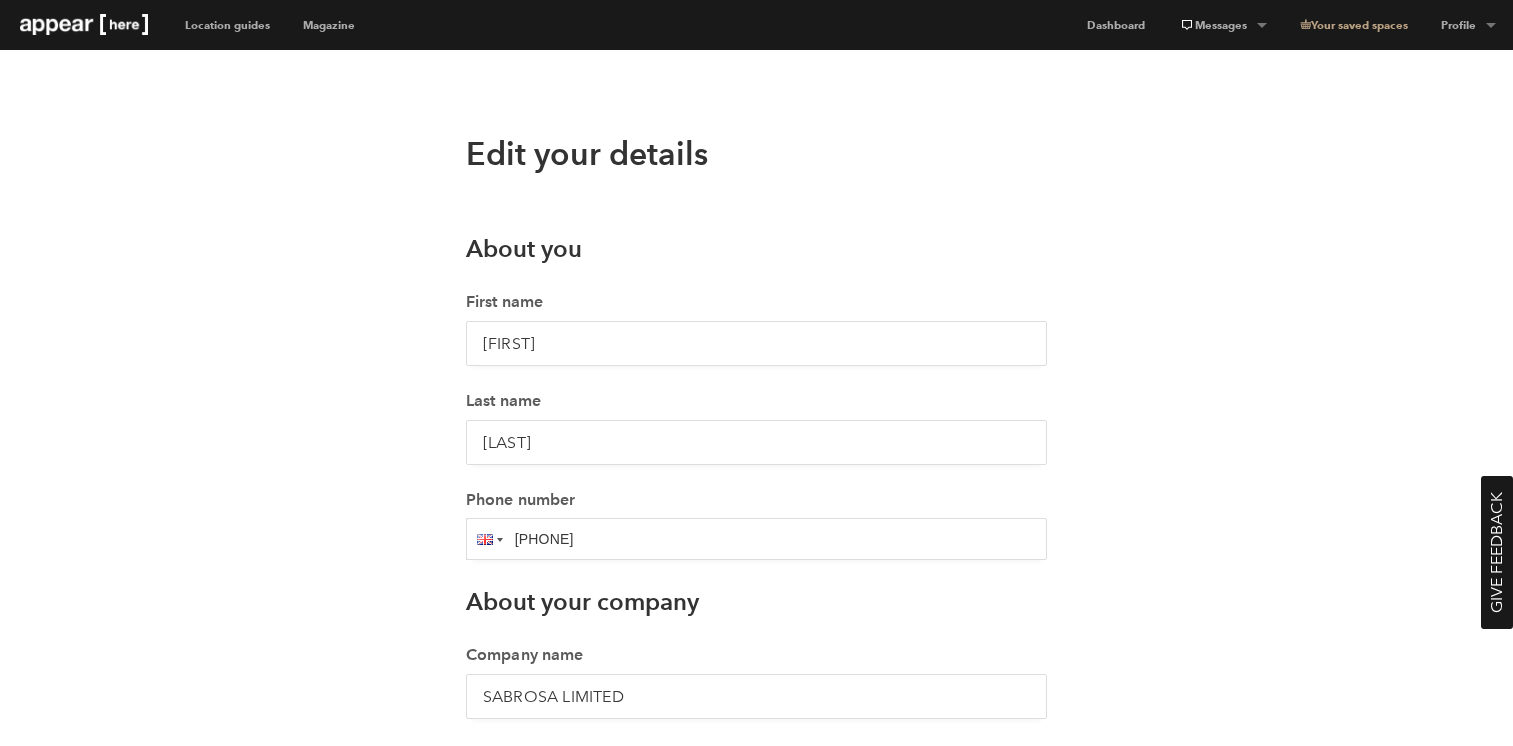 scroll, scrollTop: 0, scrollLeft: 0, axis: both 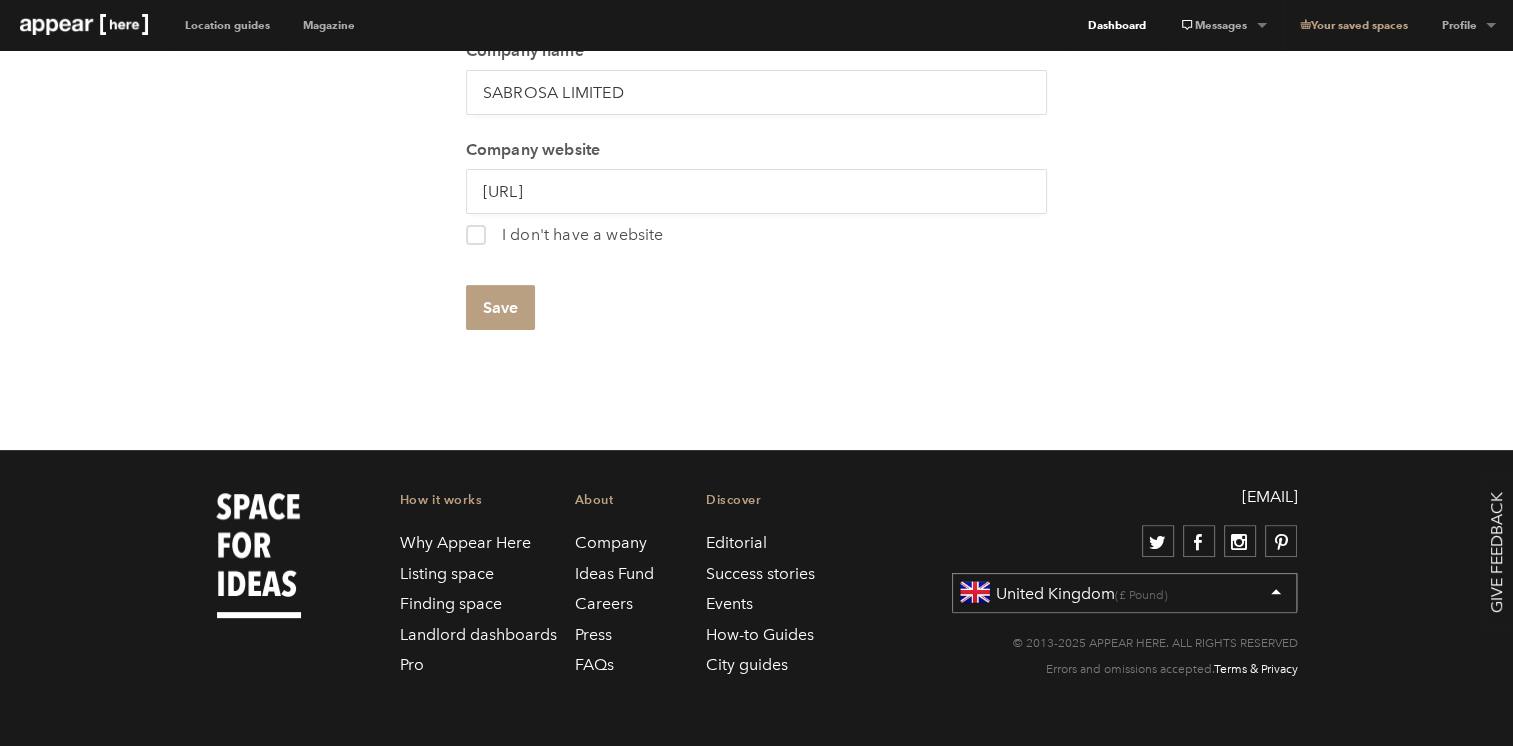 click on "Dashboard" at bounding box center (1116, 25) 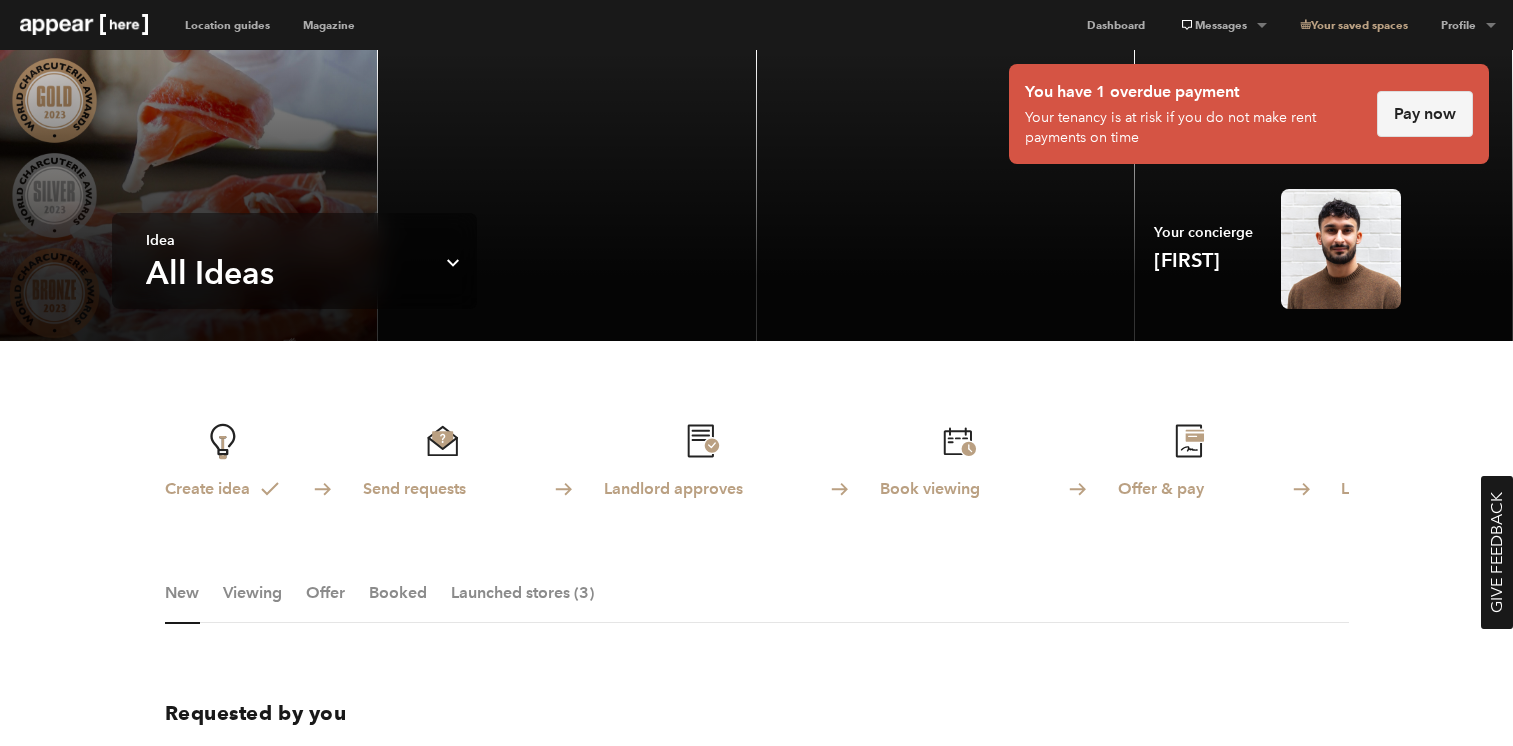 scroll, scrollTop: 0, scrollLeft: 0, axis: both 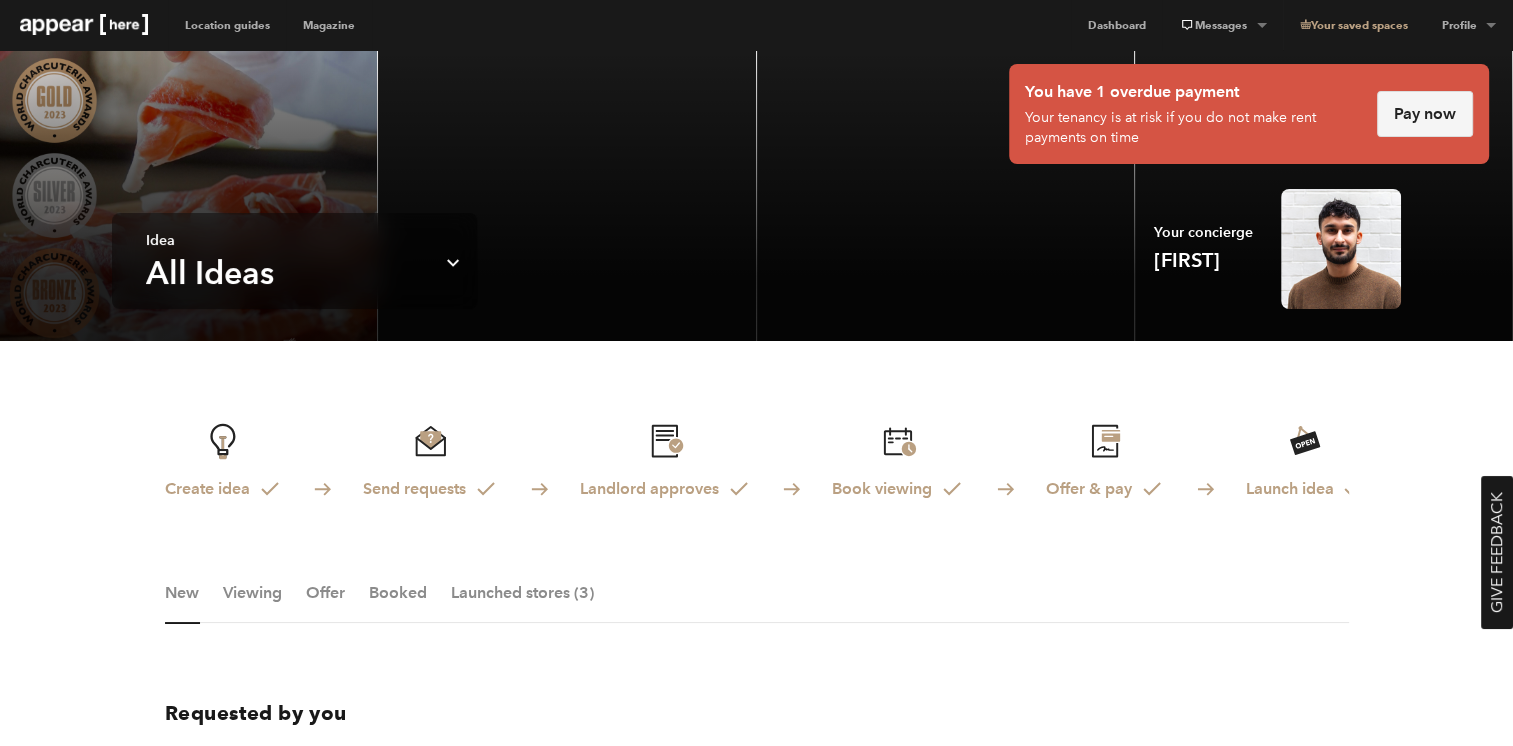 click on "Pay now" at bounding box center [1425, 114] 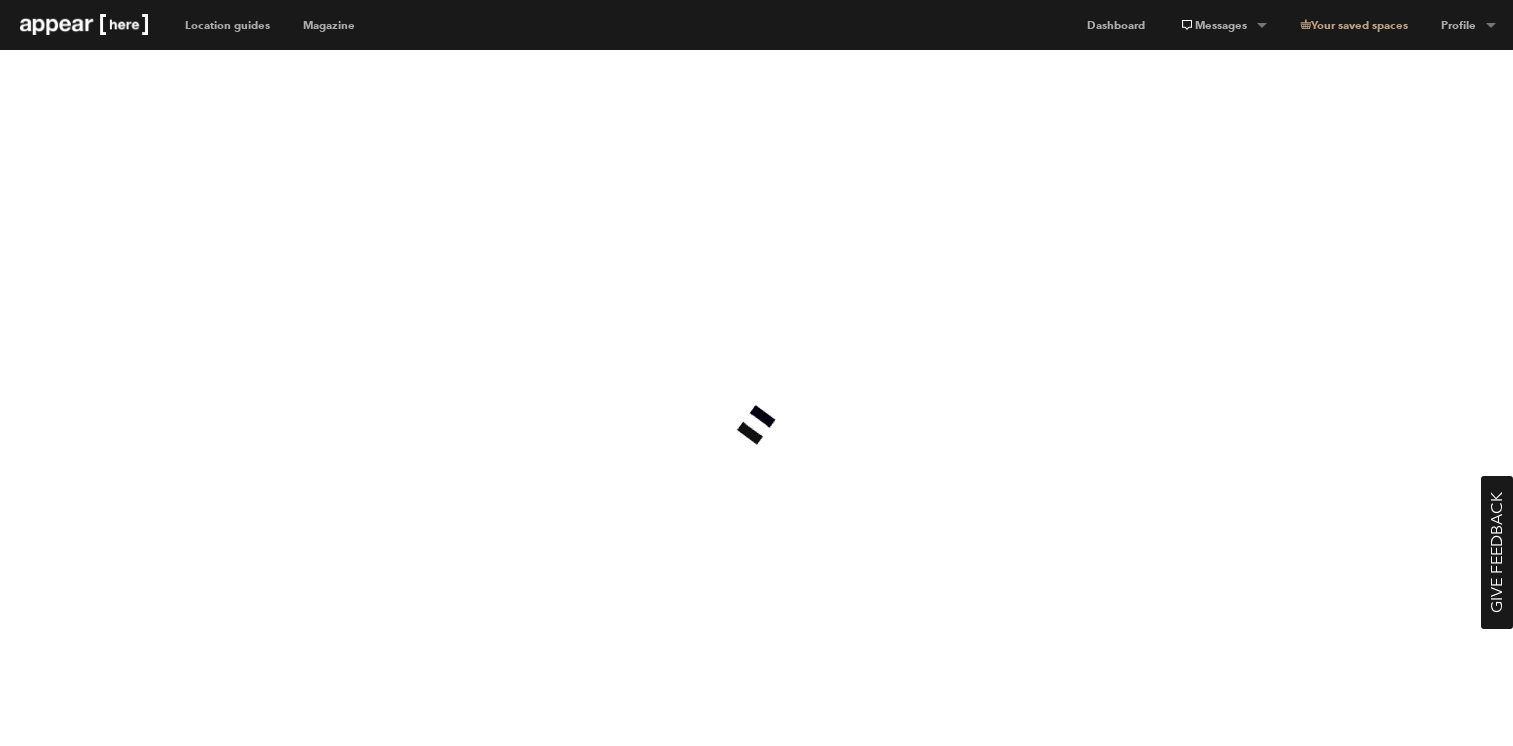 scroll, scrollTop: 0, scrollLeft: 0, axis: both 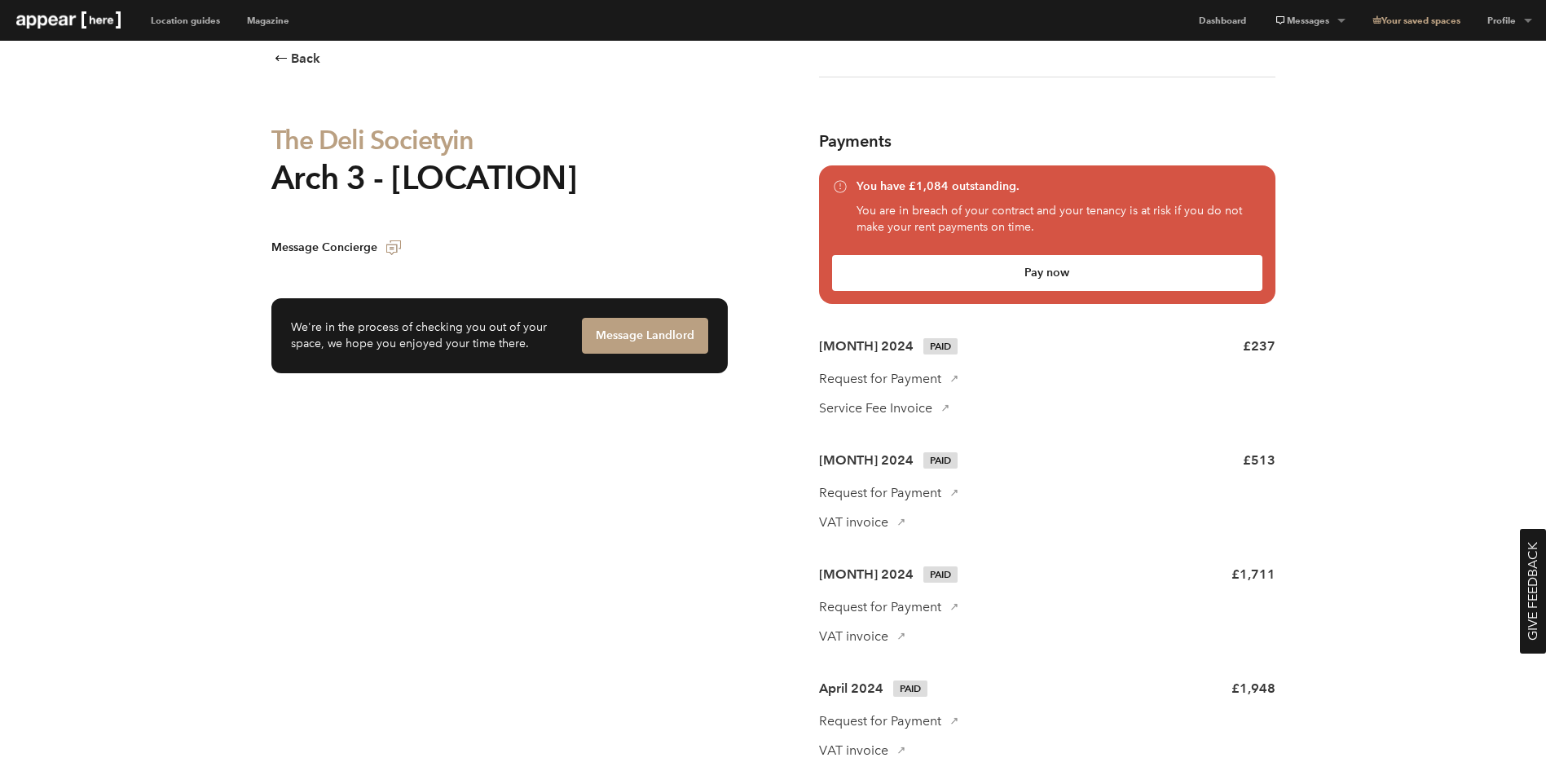 click on "Back The Deli Society  in Arch 3 - Deptford Market Yard Message Concierge
We're in the process of checking you out of your space, we hope you enjoyed your time there. Message Landlord [ ]  PLUS Appear Wed, 21 Feb 2024
Disappear Mon, 19 Aug 2024   181  days View outstanding payment Price breakdown Your stay (181 days) Rent (exc. VAT) £1,128 Rent VAT £1,692 Service fee (exc. VAT) £592 Service fee VAT £118 Total (exc. VAT) £9,052 Total (inc. VAT) £10,863 Refundable security deposit £0 Total with deposit £10,863 The Deli Society Edit idea Payments
You have £1,084 outstanding. You are in breach of your contract and your tenancy is at risk if you do not make your rent payments on time. Pay now February 2024 Paid £237 Request for Payment Service Fee Invoice February 2024 Paid £513 Request for Payment VAT invoice March 2024 Paid £1,711 Request for Payment VAT invoice April 2024 Paid £1,948 Request for Payment VAT invoice May 2024" at bounding box center (773, 413) 